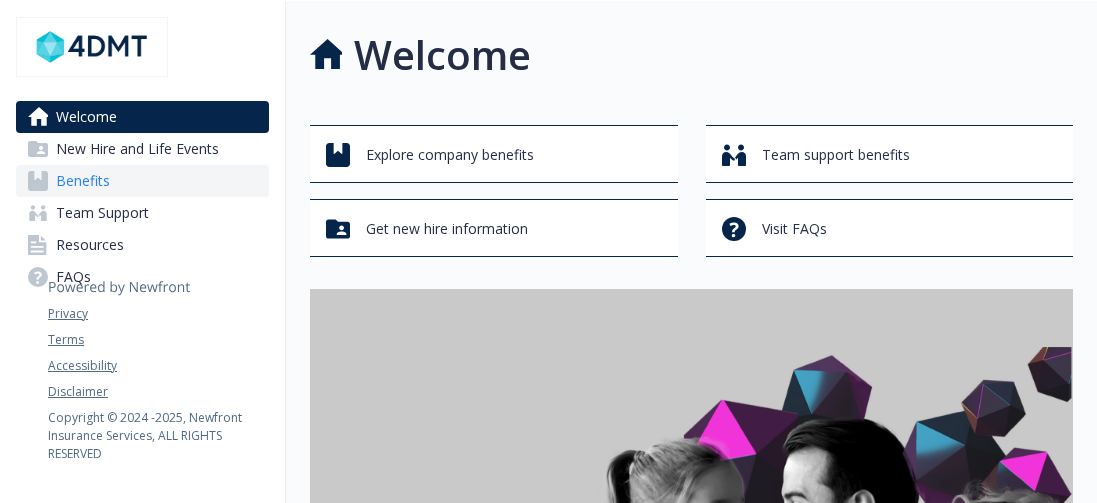 scroll, scrollTop: 0, scrollLeft: 0, axis: both 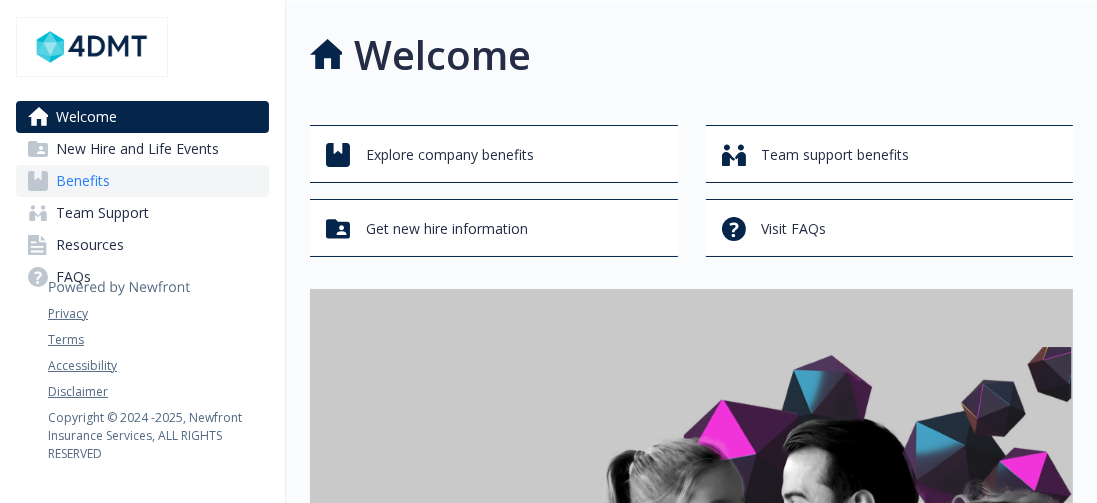 click on "Benefits" at bounding box center [83, 181] 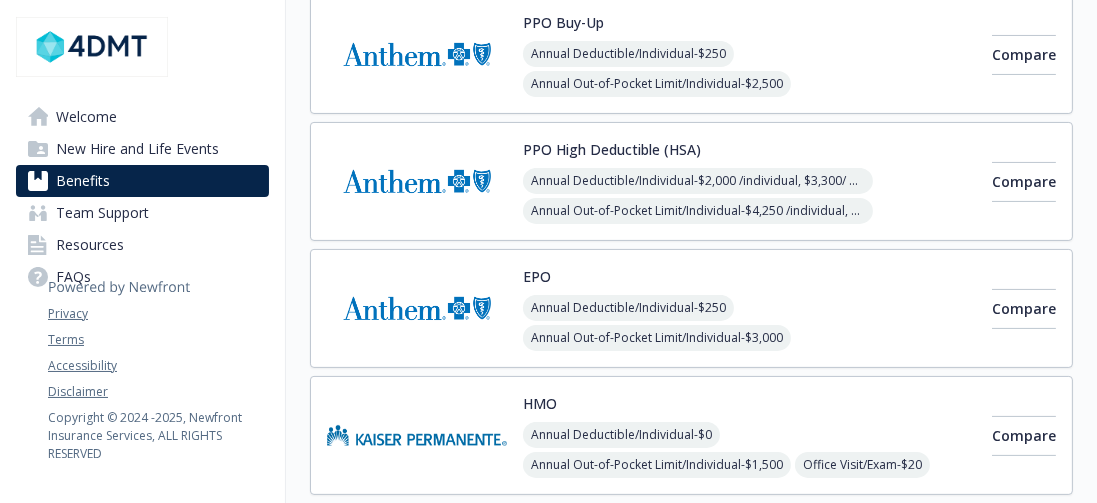 scroll, scrollTop: 423, scrollLeft: 0, axis: vertical 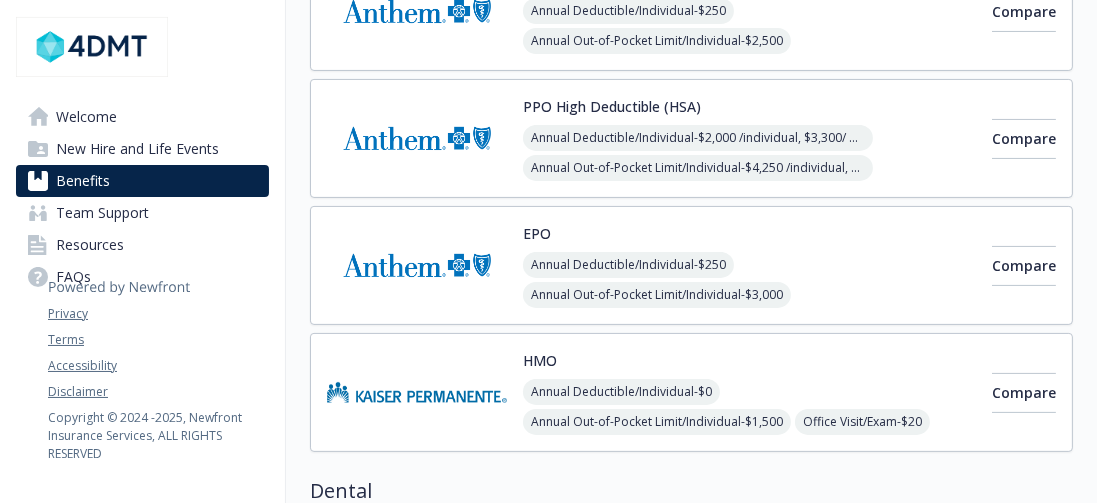 click on "Annual Deductible/Individual  -  $2,000 /individual, $3,300/ member" at bounding box center (698, 138) 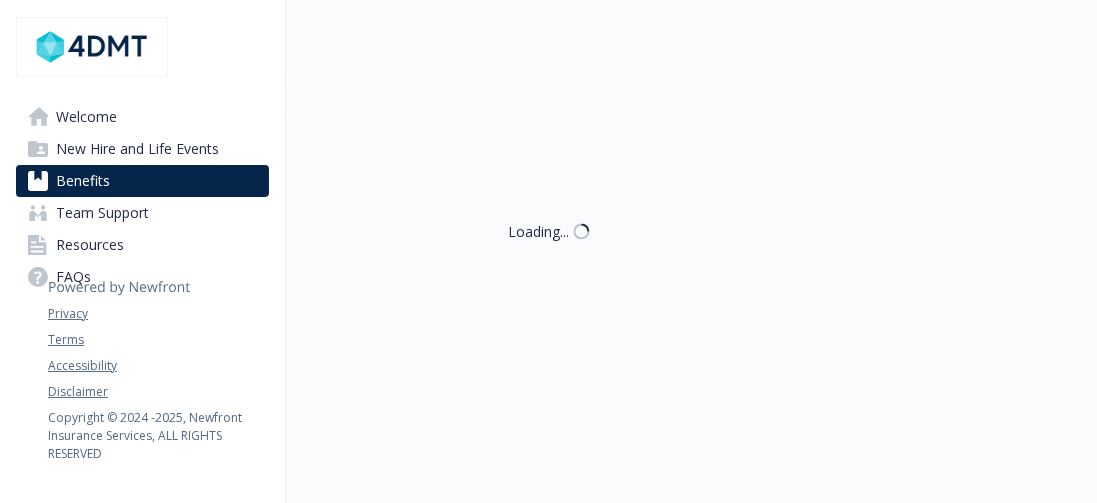 scroll, scrollTop: 423, scrollLeft: 0, axis: vertical 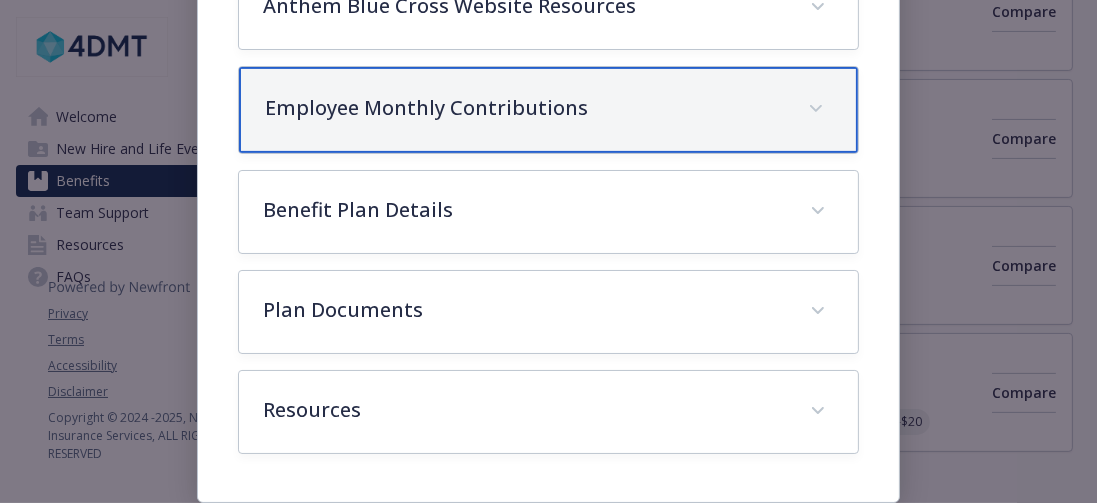 click on "Employee Monthly Contributions" at bounding box center [524, 108] 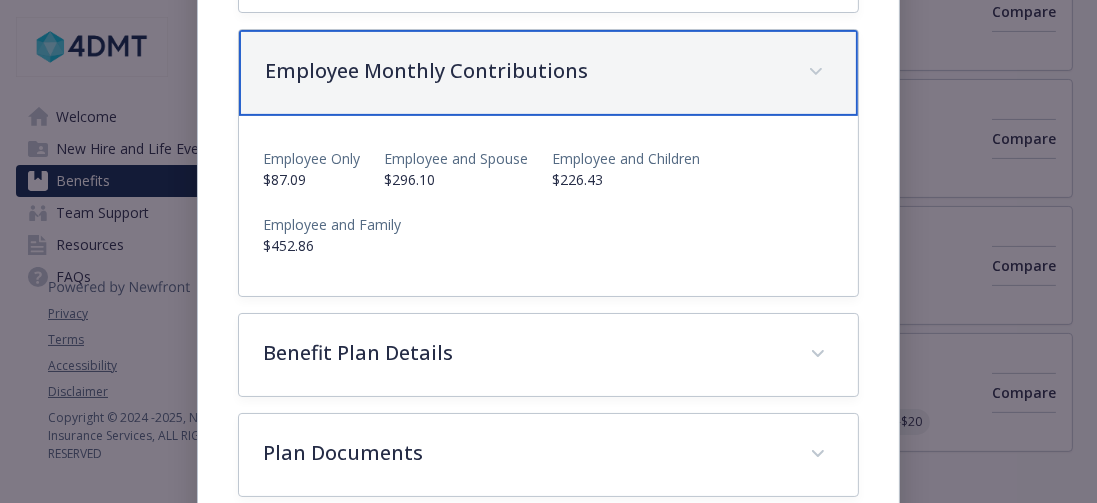 click on "Employee Monthly Contributions" at bounding box center [524, 71] 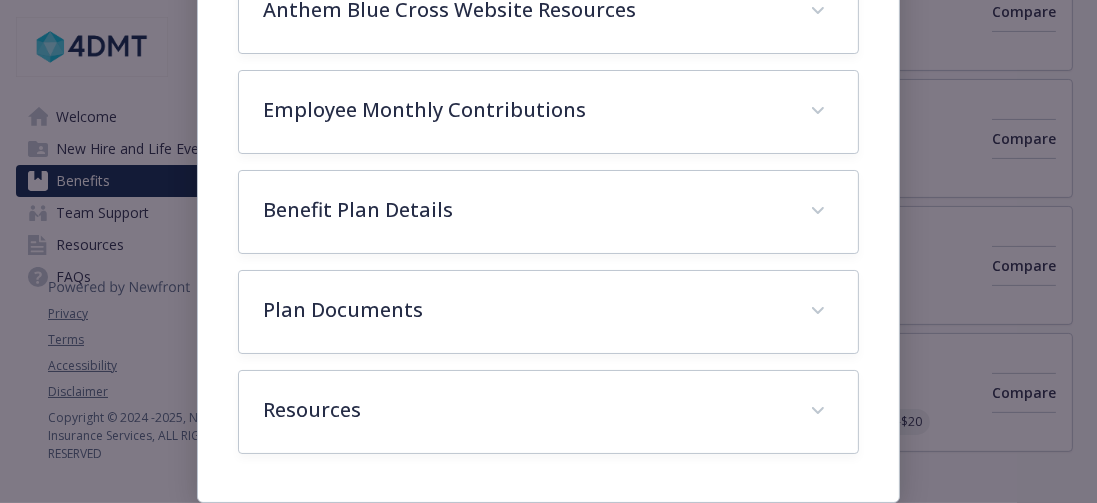 drag, startPoint x: 1087, startPoint y: 288, endPoint x: 1074, endPoint y: 344, distance: 57.48913 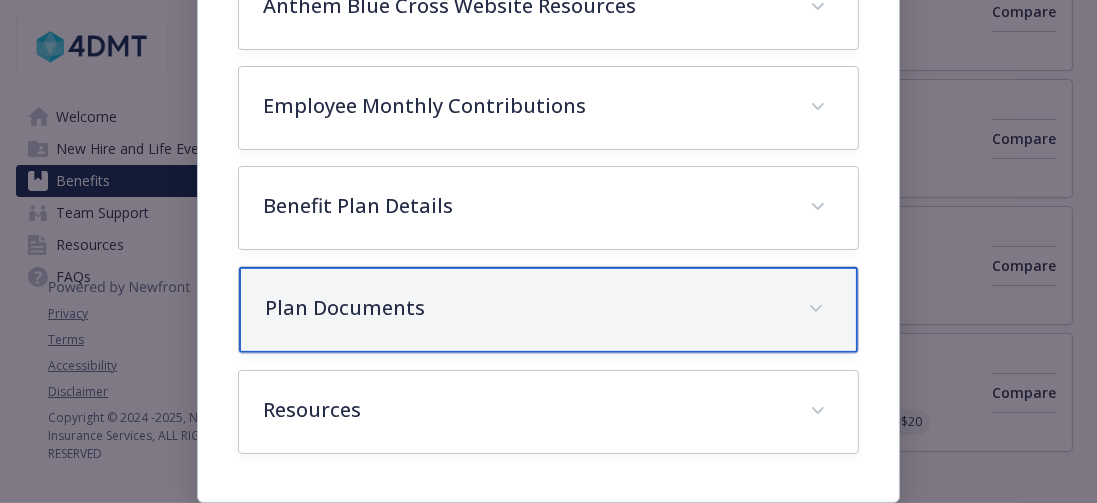 click on "Plan Documents" at bounding box center [524, 308] 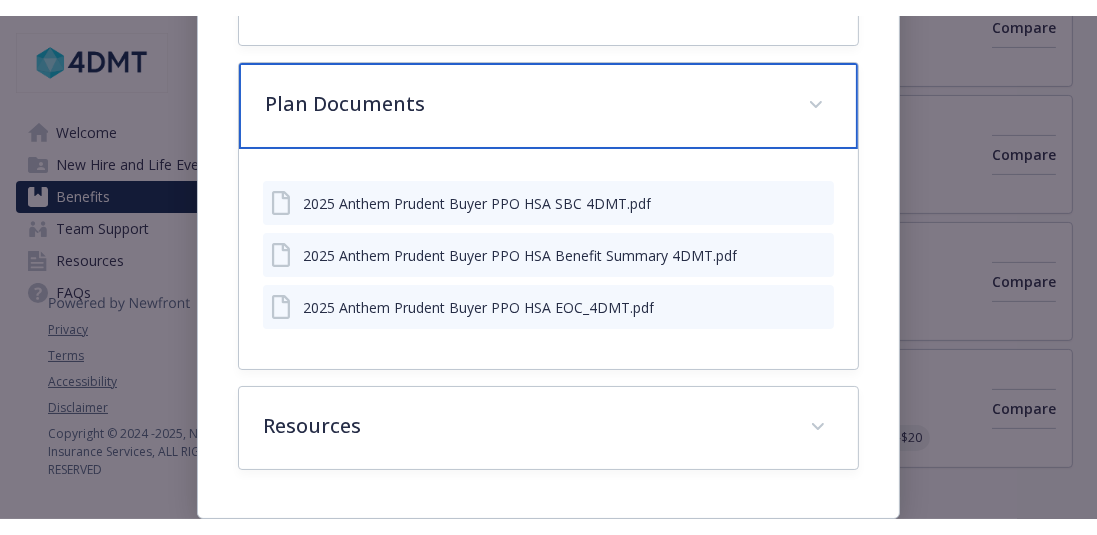 scroll, scrollTop: 1034, scrollLeft: 0, axis: vertical 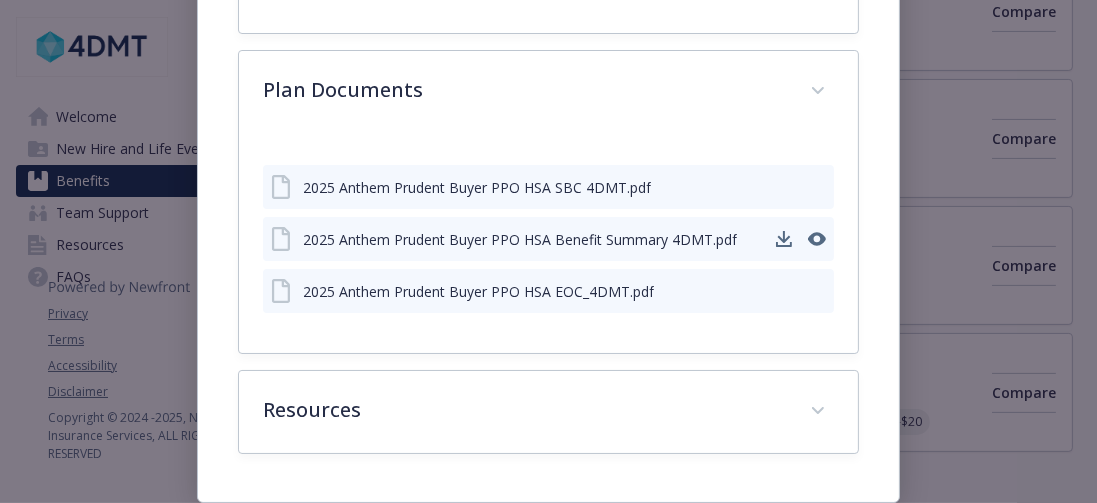 click on "2025 Anthem Prudent Buyer PPO HSA Benefit Summary 4DMT.pdf" at bounding box center (504, 239) 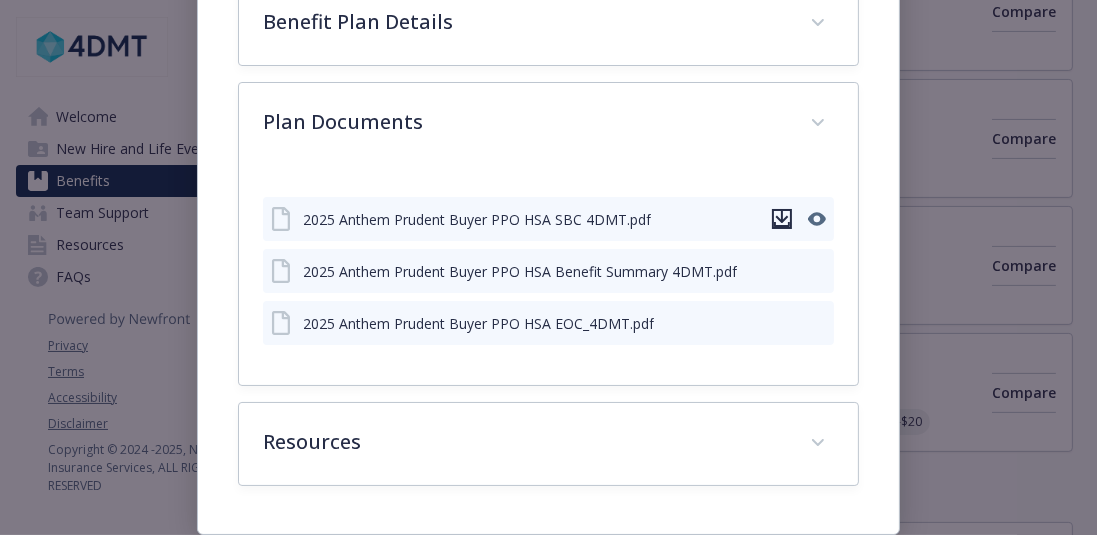 click 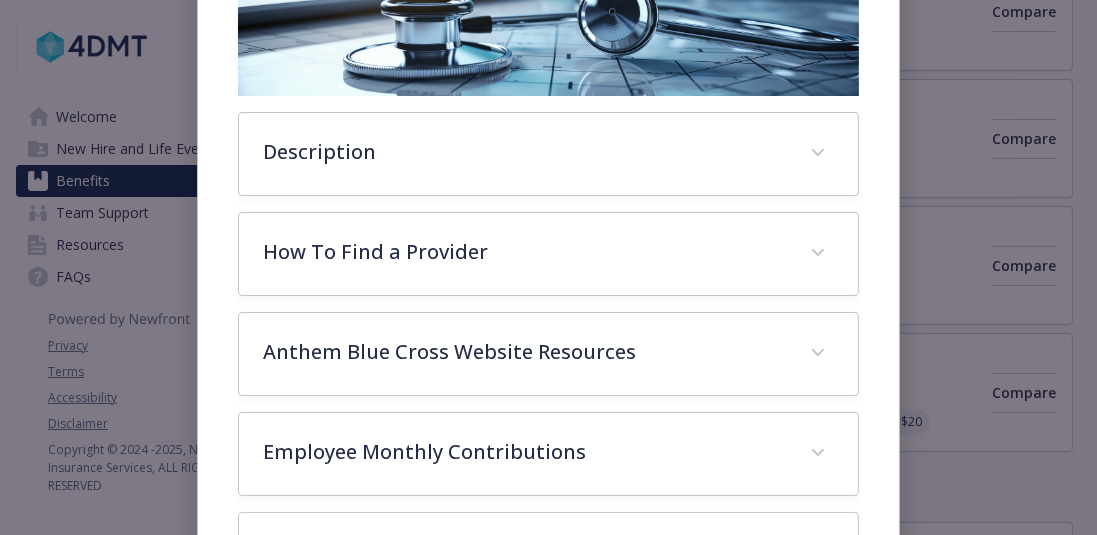 scroll, scrollTop: 0, scrollLeft: 0, axis: both 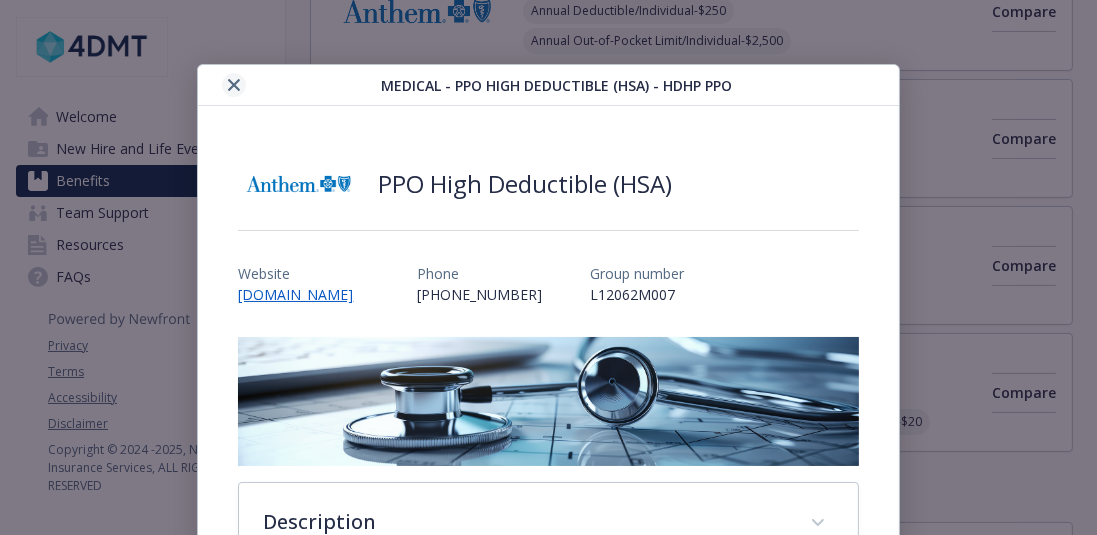 click 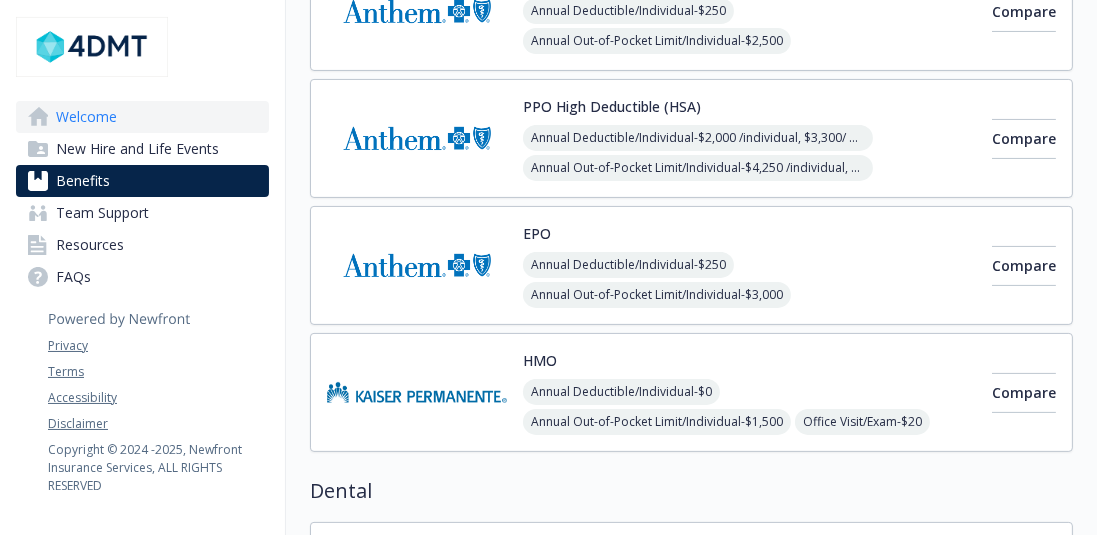 click on "Welcome" at bounding box center [86, 117] 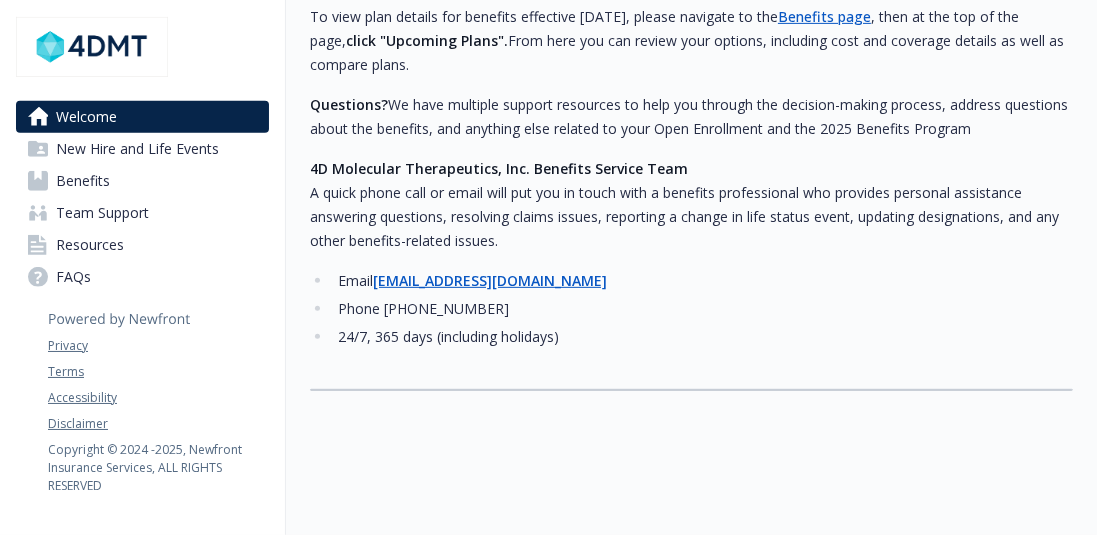 scroll, scrollTop: 1232, scrollLeft: 0, axis: vertical 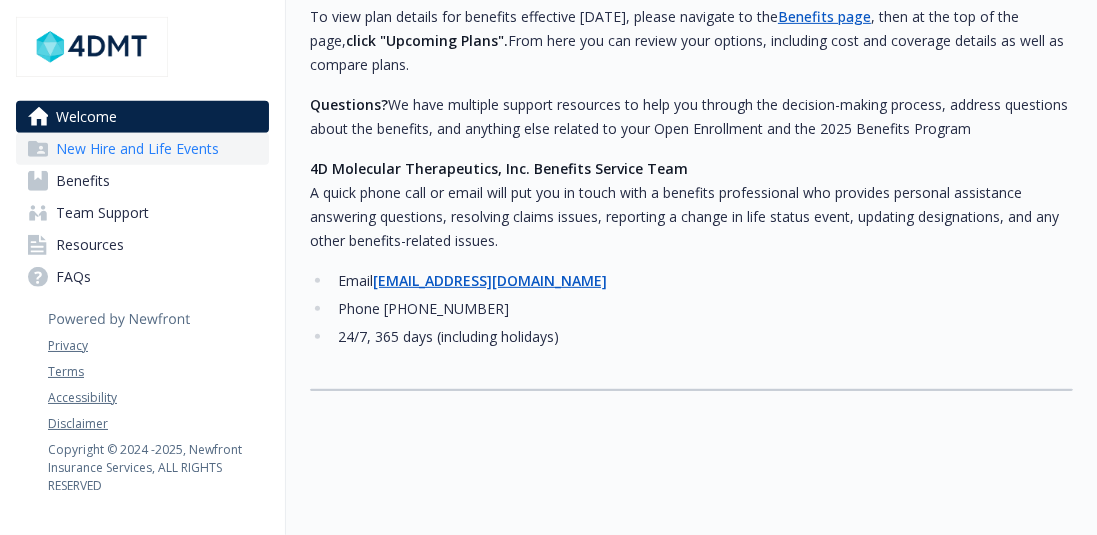 click on "New Hire and Life Events" at bounding box center [137, 149] 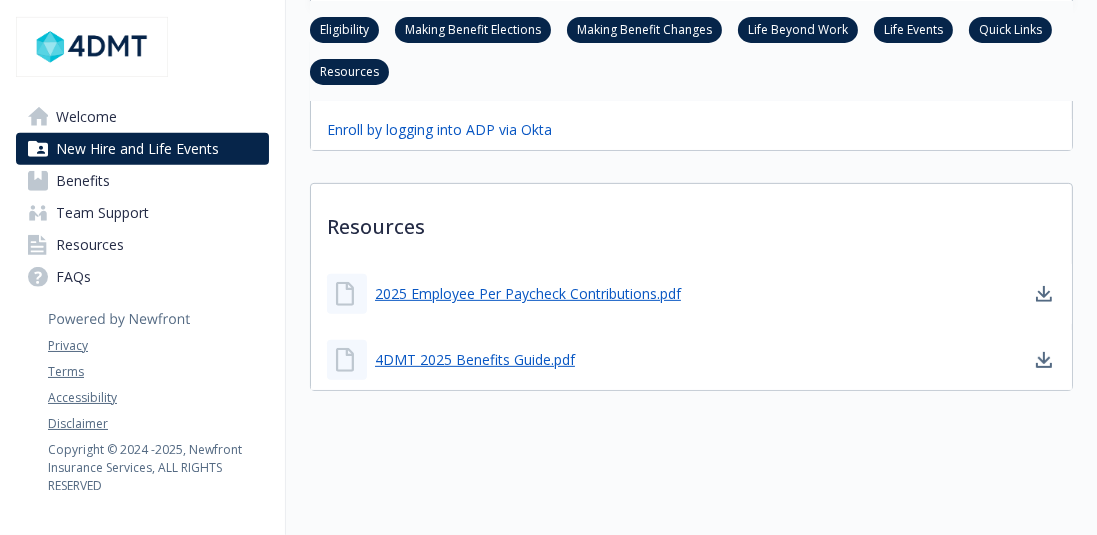 scroll, scrollTop: 1072, scrollLeft: 0, axis: vertical 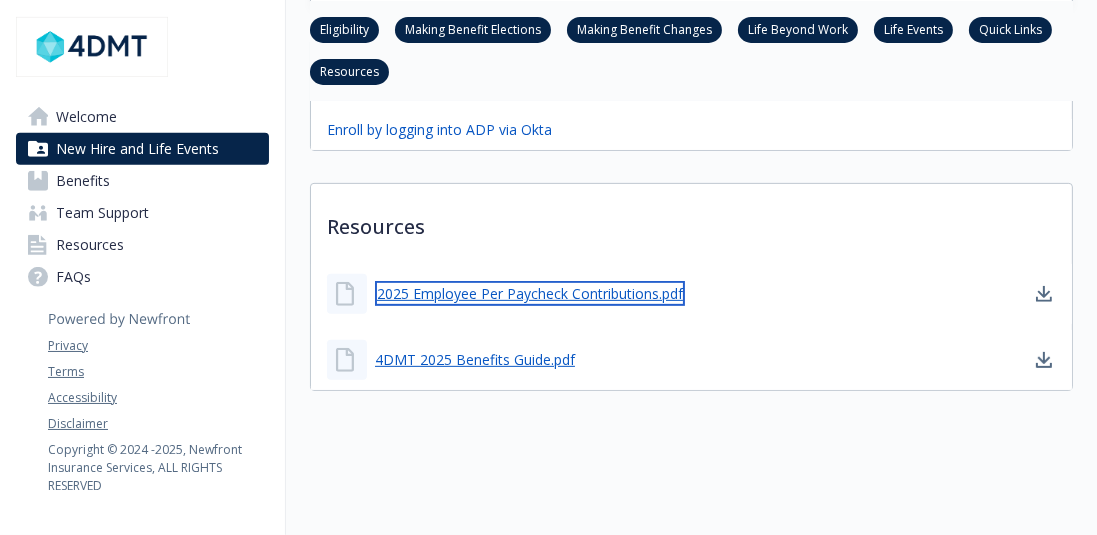 click on "2025 Employee Per Paycheck Contributions.pdf" at bounding box center (530, 293) 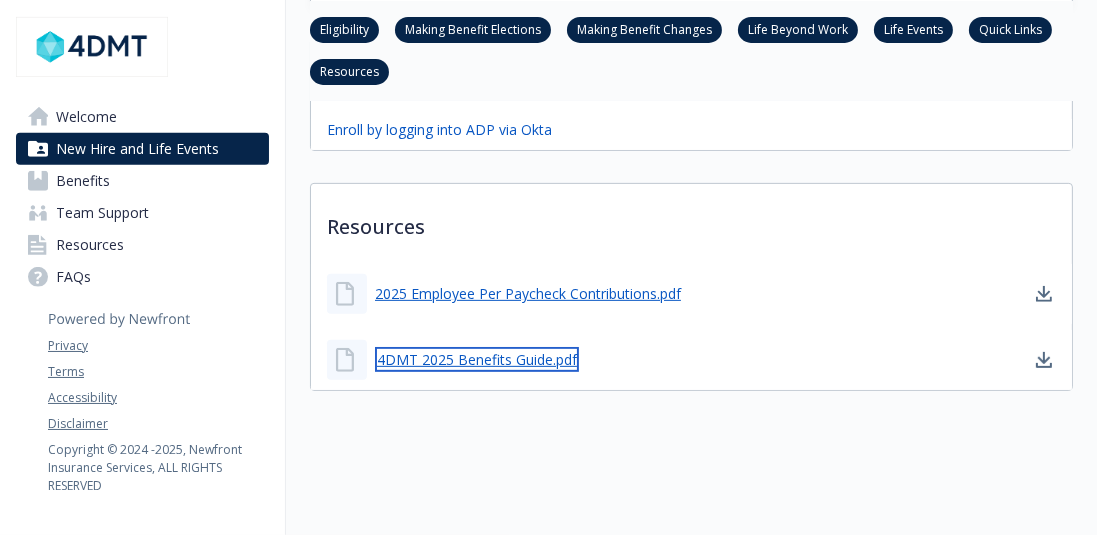 click on "4DMT 2025 Benefits Guide.pdf" at bounding box center [477, 359] 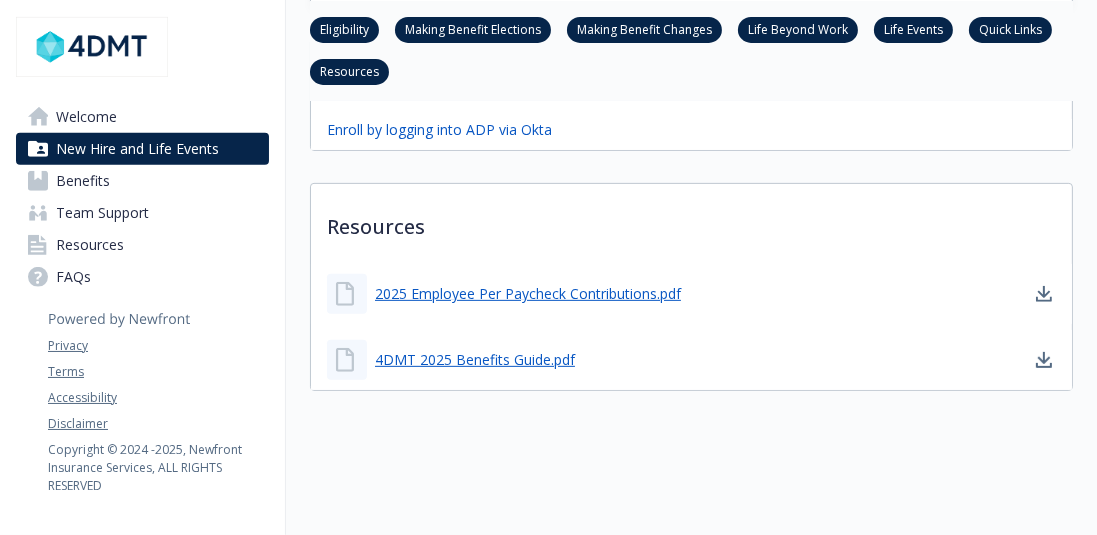 click 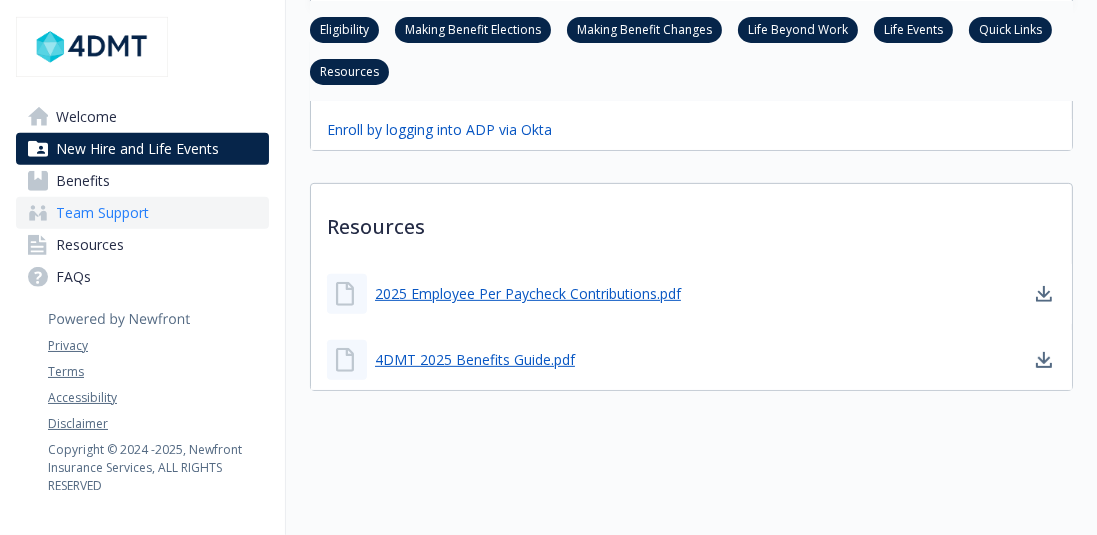 click on "Team Support" at bounding box center (102, 213) 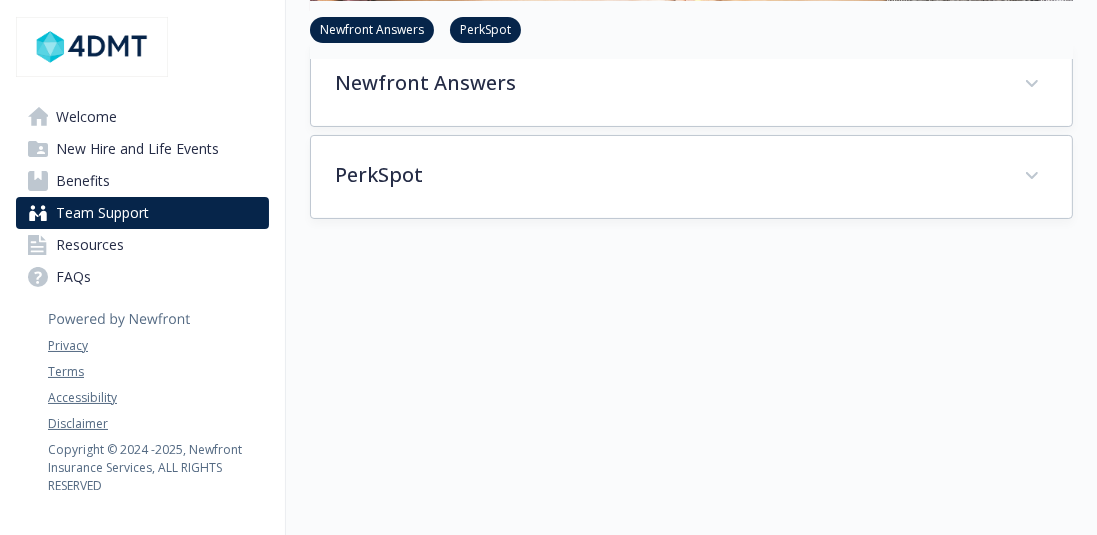 scroll, scrollTop: 472, scrollLeft: 0, axis: vertical 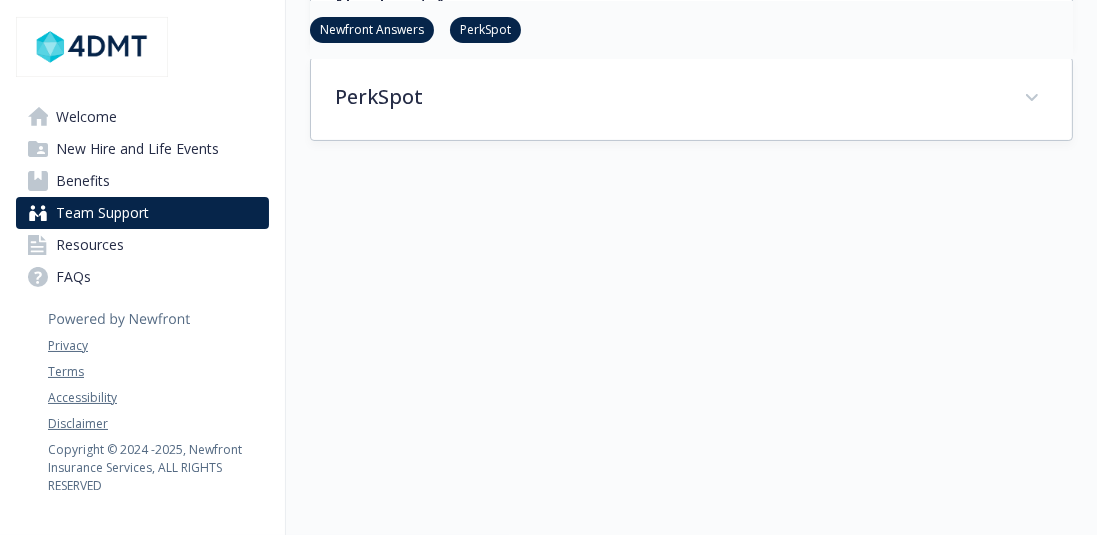 click 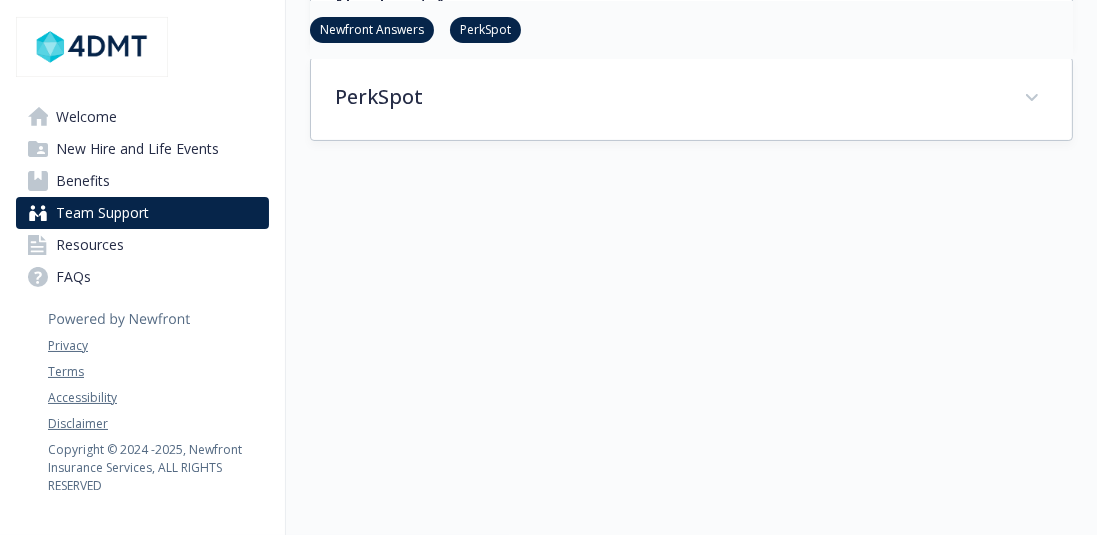 click 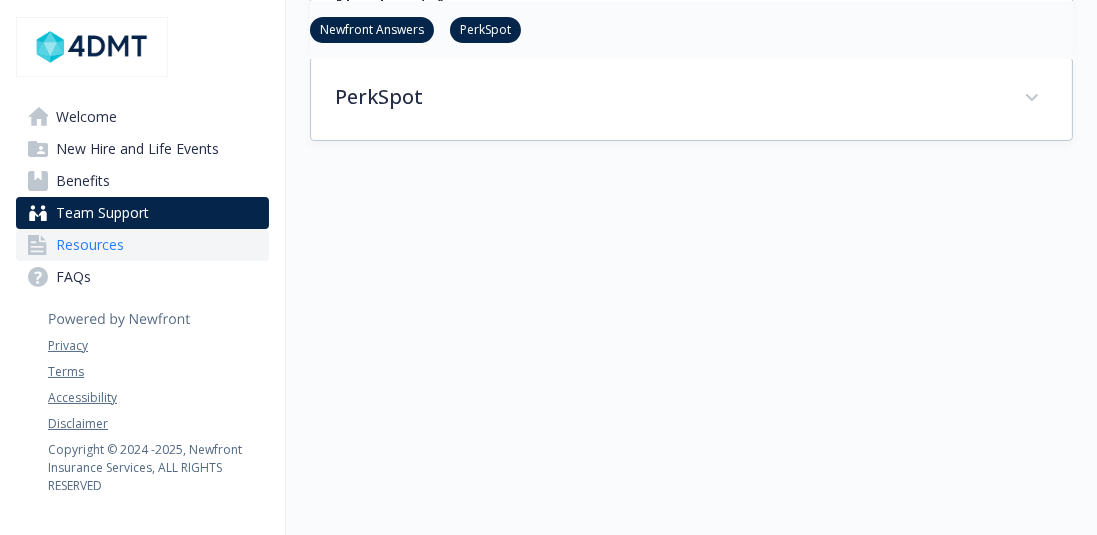 click 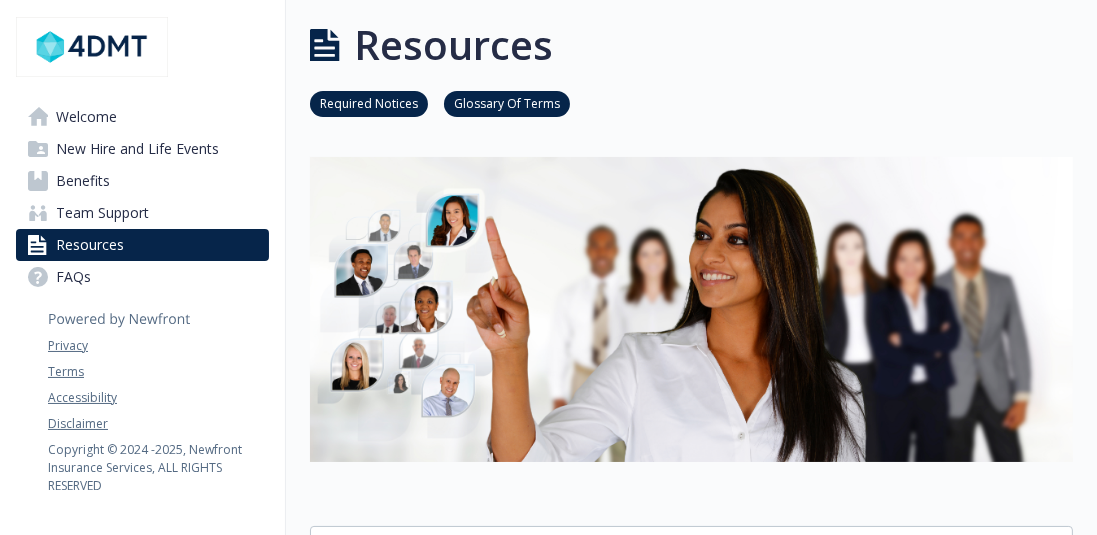 scroll, scrollTop: 472, scrollLeft: 0, axis: vertical 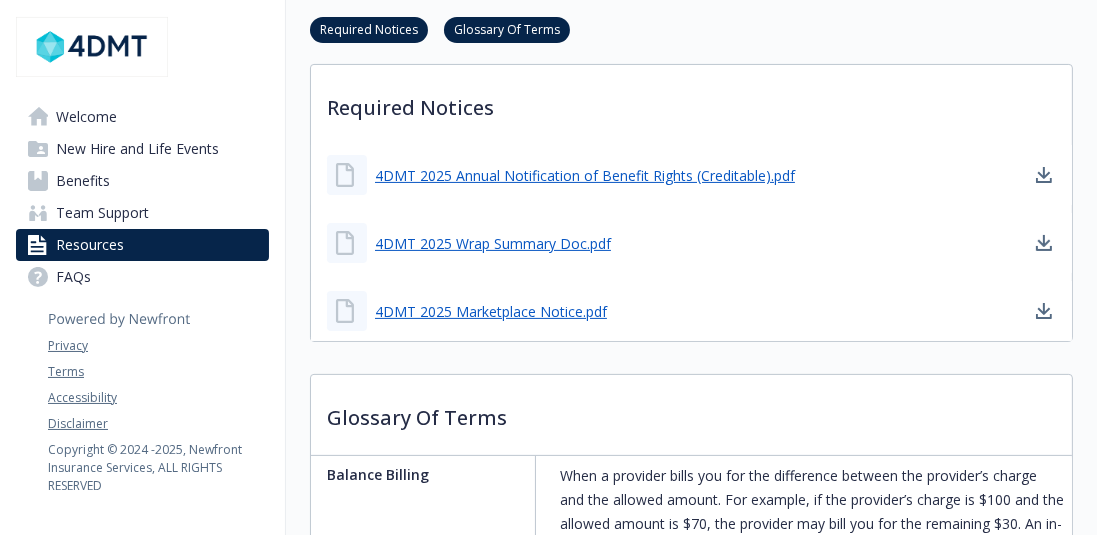 click on "Privacy Terms Accessibility Disclaimer Copyright © [DATE] -  [DATE] , Newfront Insurance Services, ALL RIGHTS RESERVED" at bounding box center [158, 387] 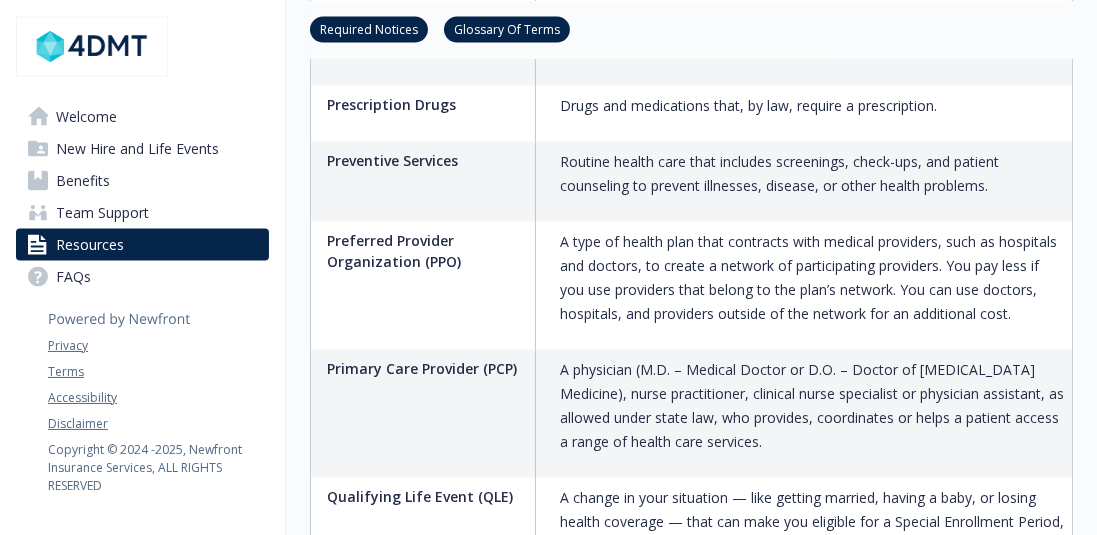 scroll, scrollTop: 3193, scrollLeft: 0, axis: vertical 